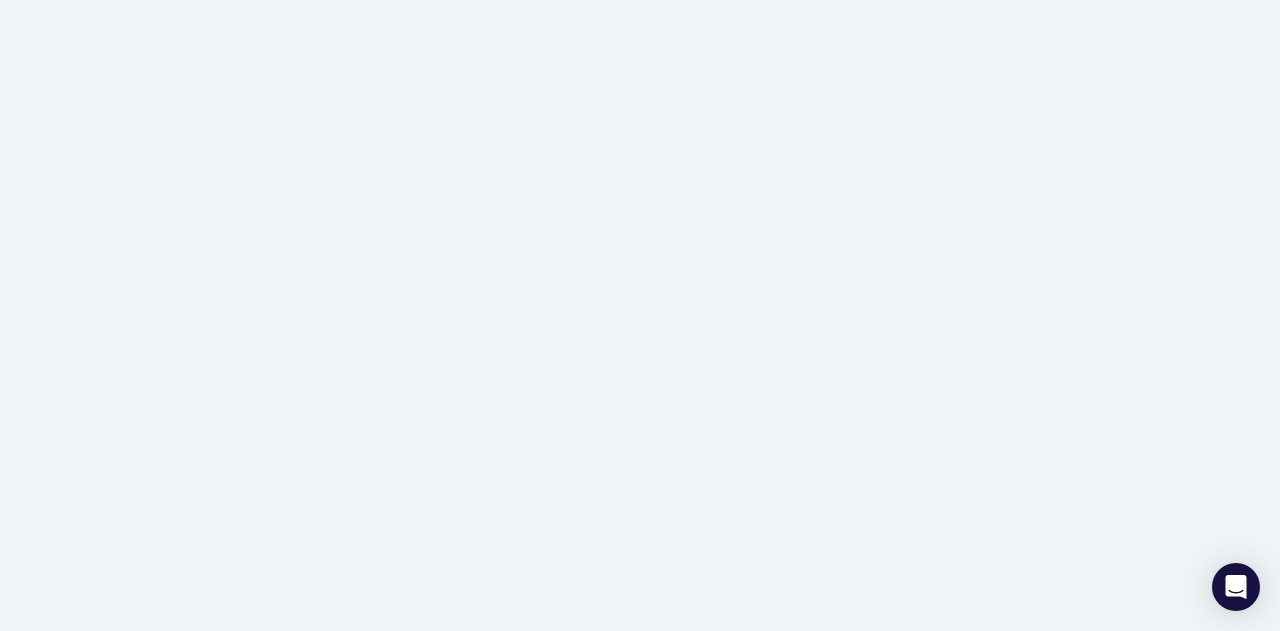 scroll, scrollTop: 0, scrollLeft: 0, axis: both 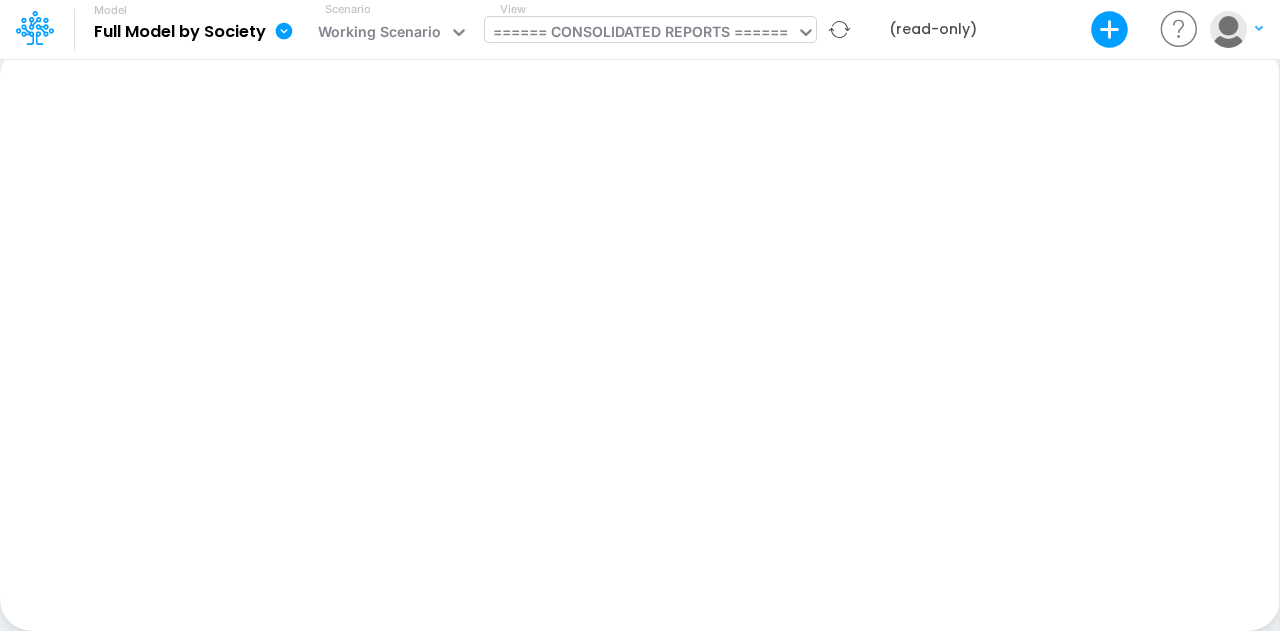 click on "====== CONSOLIDATED REPORTS ======" at bounding box center [640, 34] 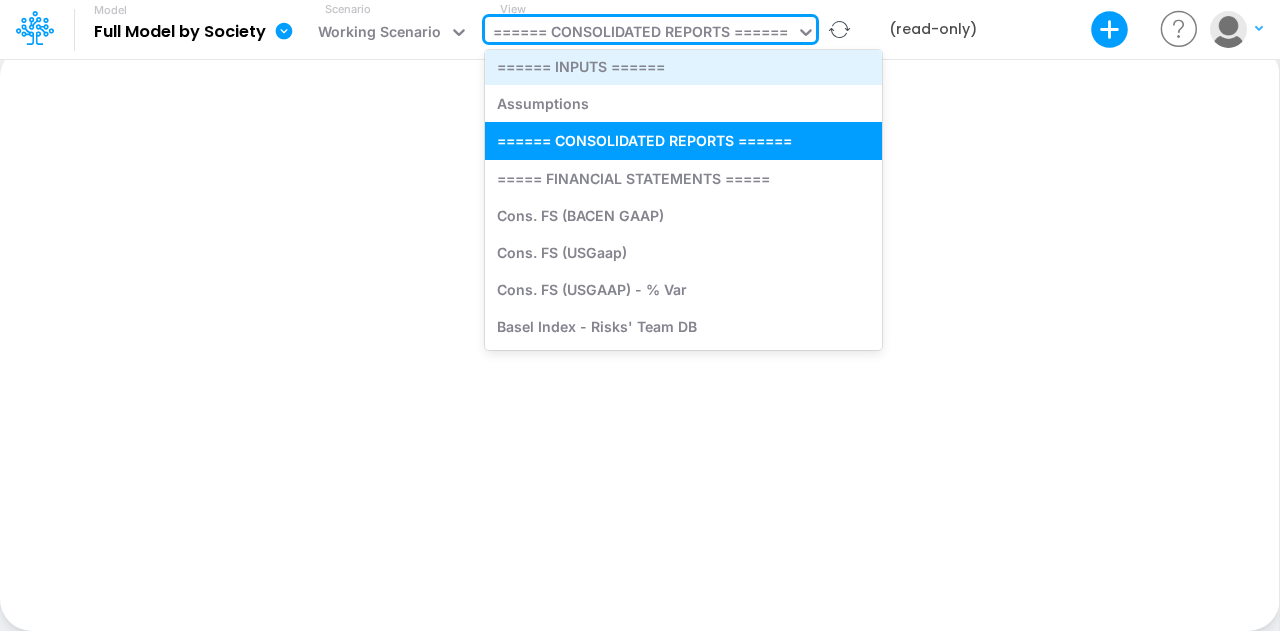 scroll, scrollTop: 0, scrollLeft: 0, axis: both 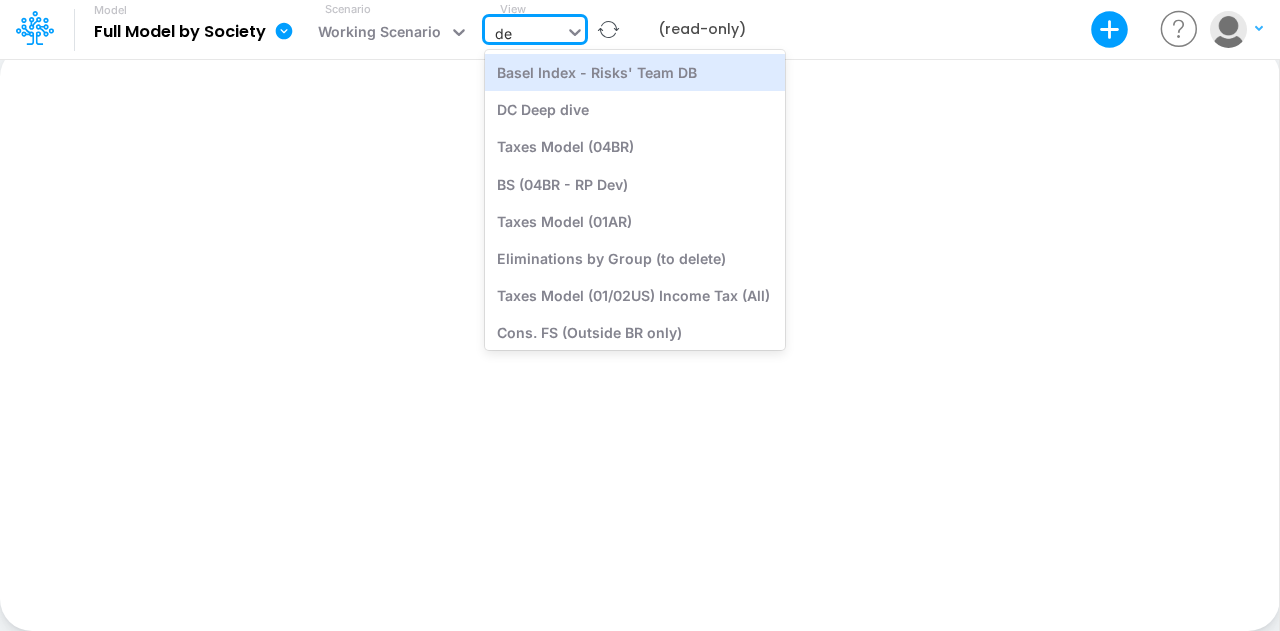 type on "deb" 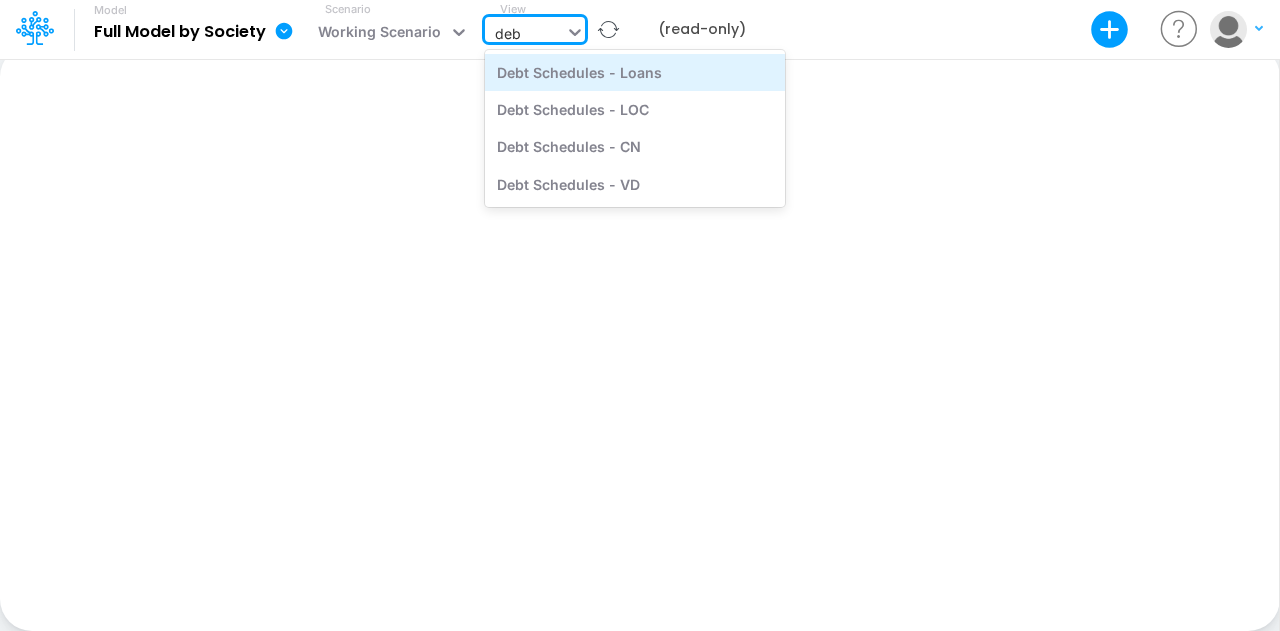 click on "Debt Schedules - Loans" at bounding box center (635, 72) 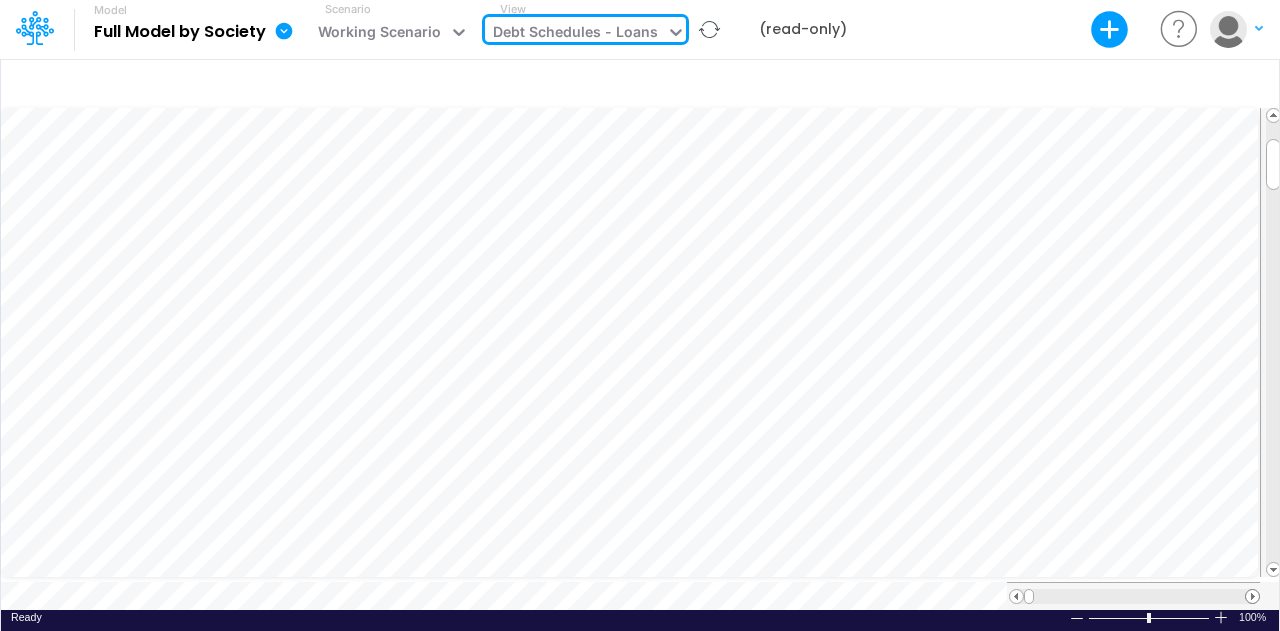 click at bounding box center (1252, 596) 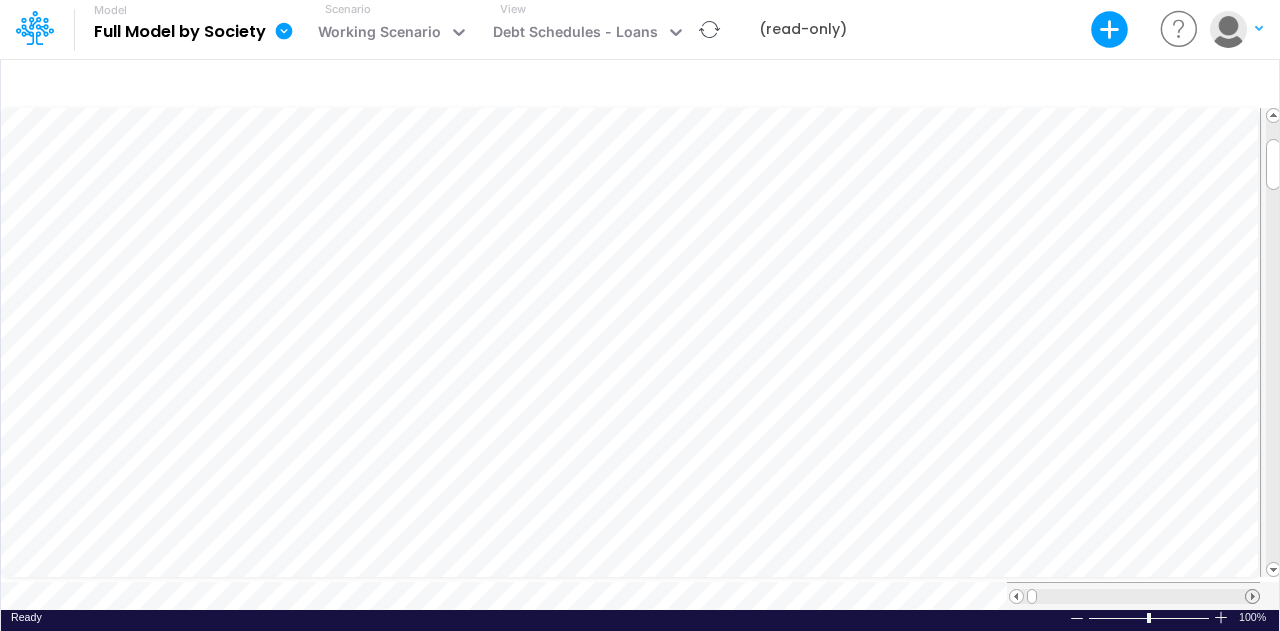 click at bounding box center (1252, 596) 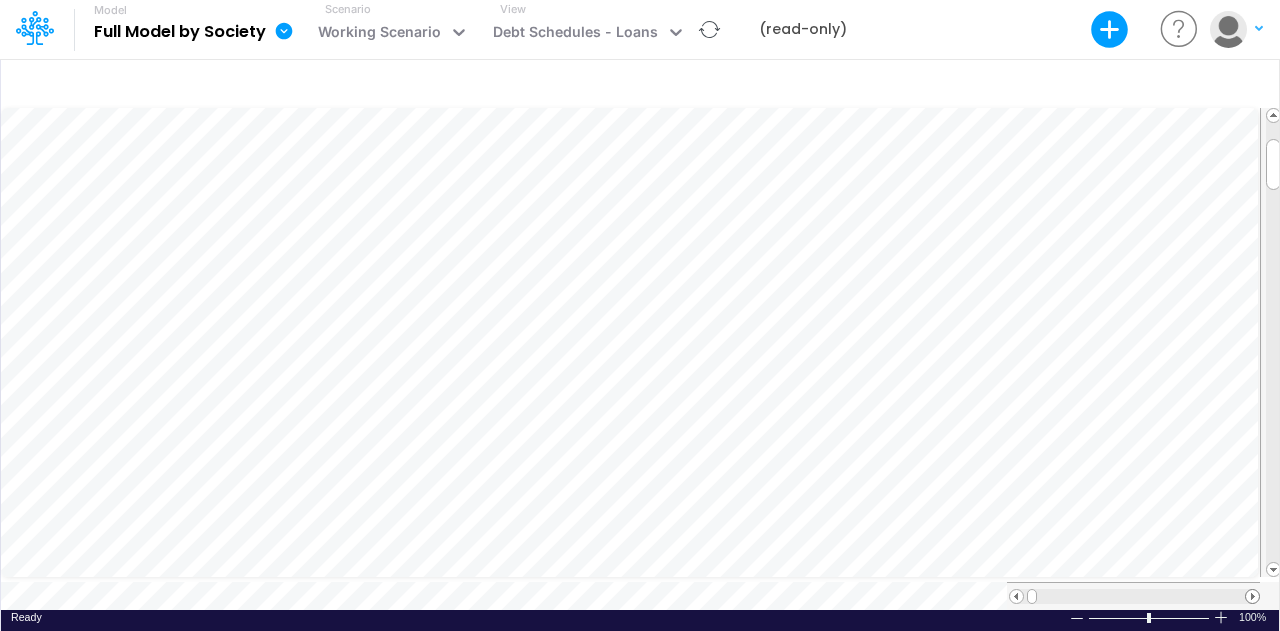 click at bounding box center (1252, 596) 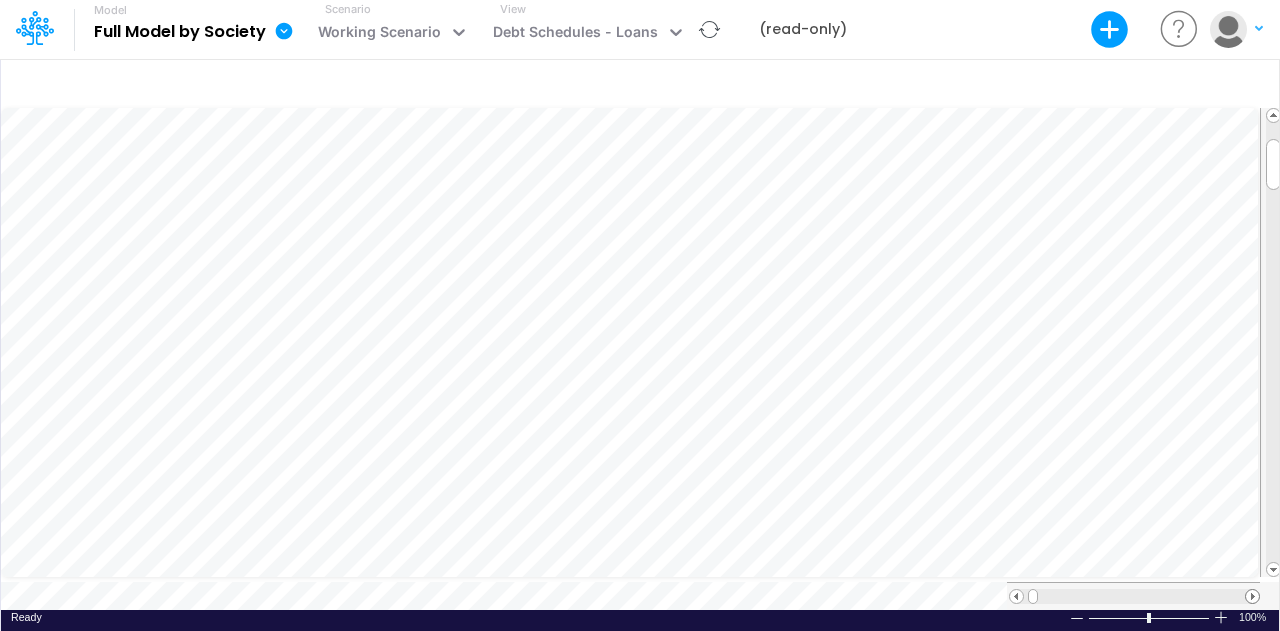 click at bounding box center (1252, 596) 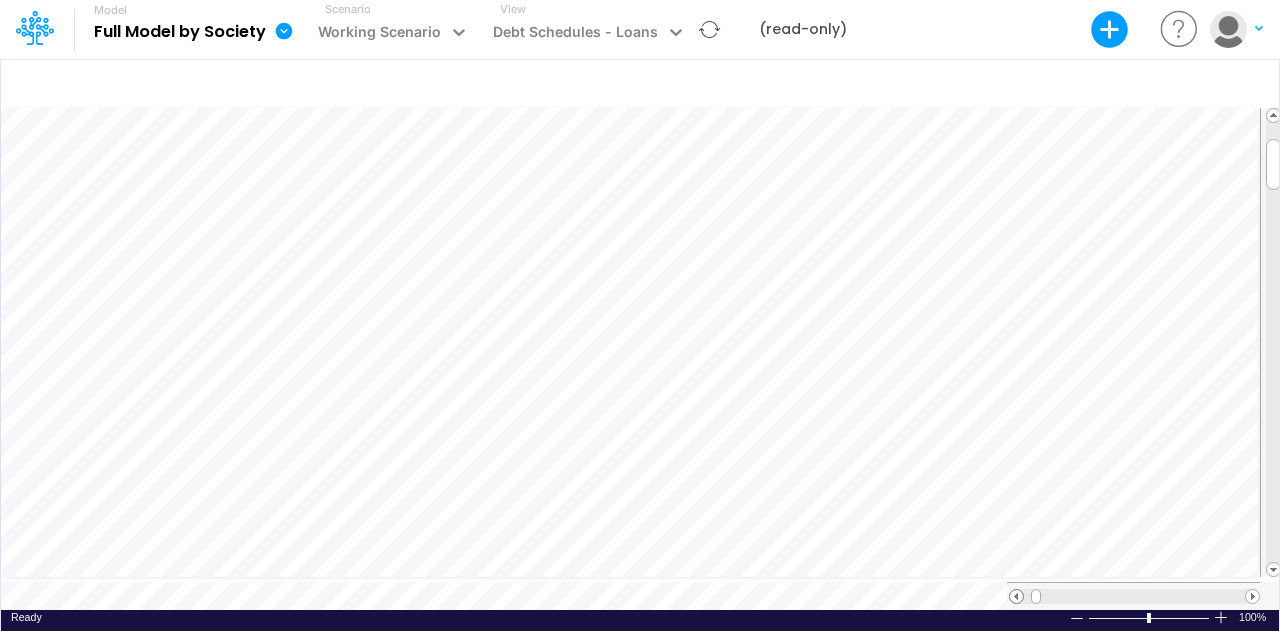 click at bounding box center [1016, 596] 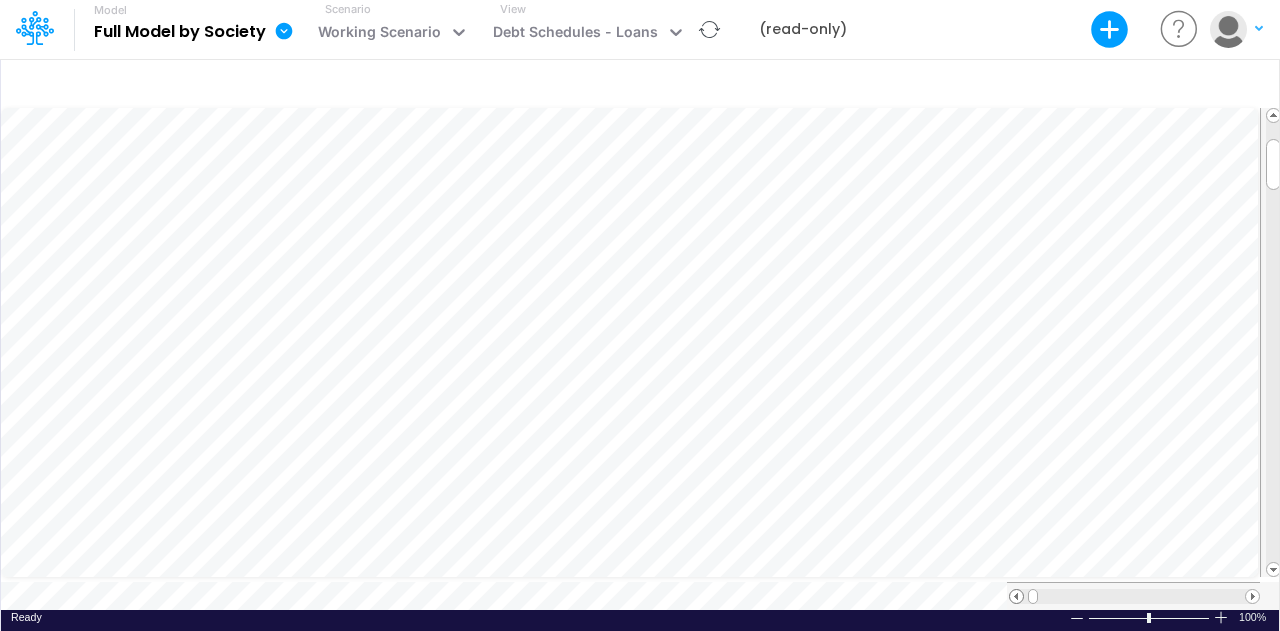 click at bounding box center (1016, 596) 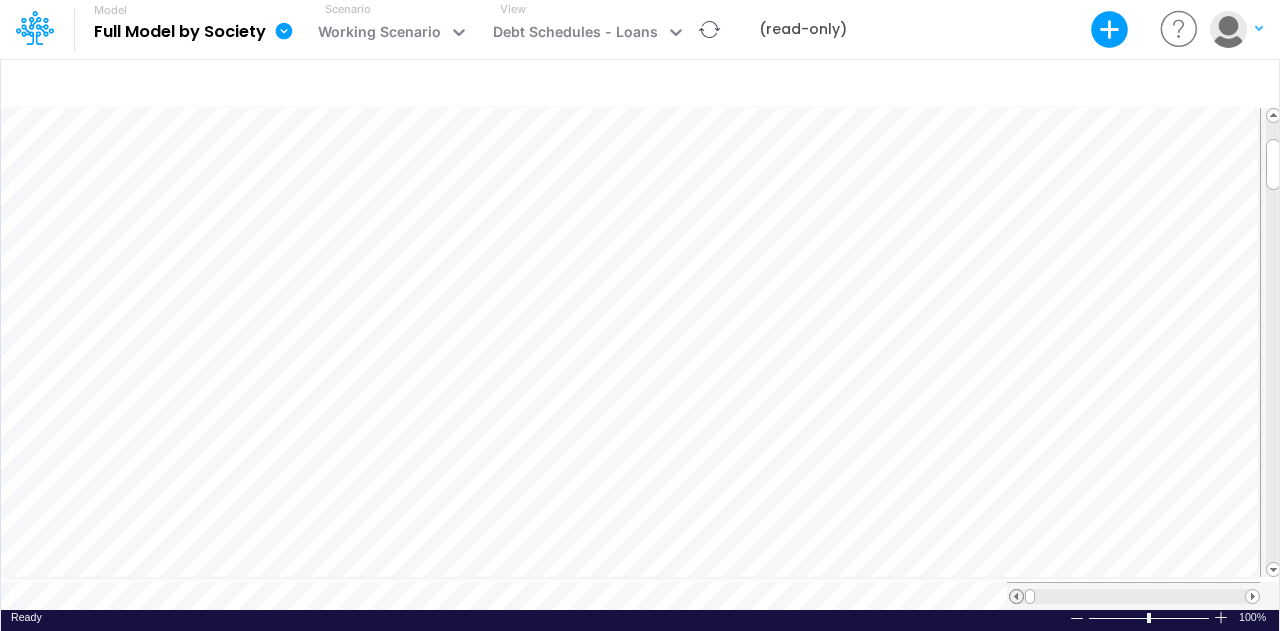 click at bounding box center [1016, 596] 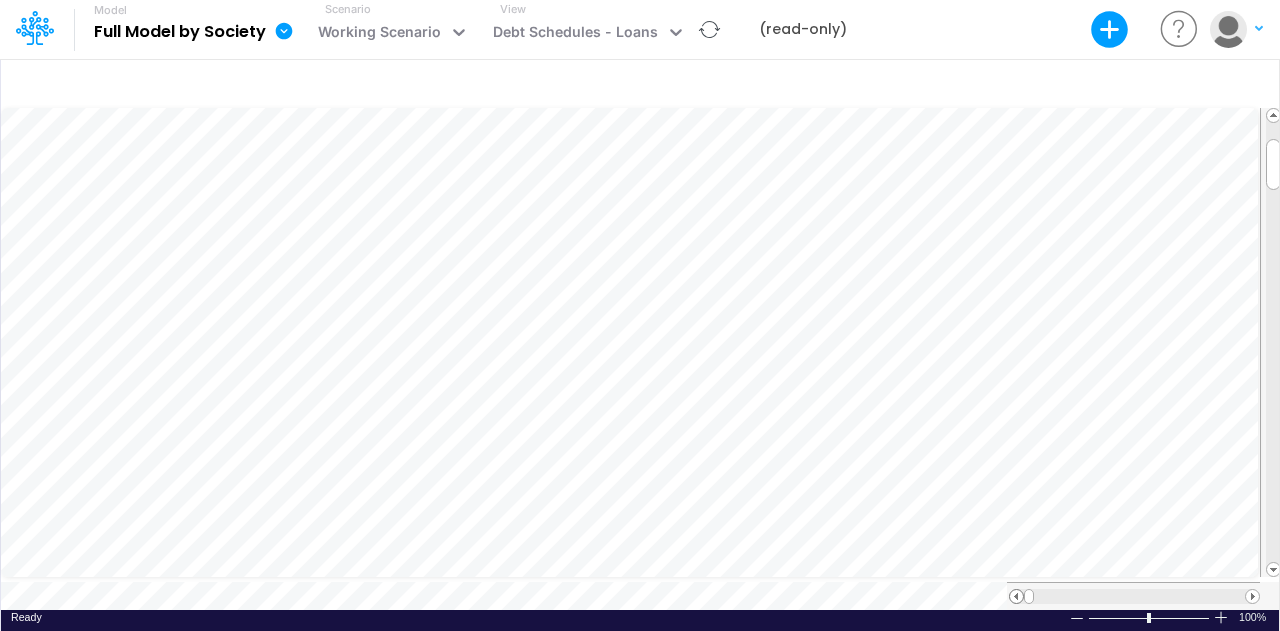 click at bounding box center (1016, 596) 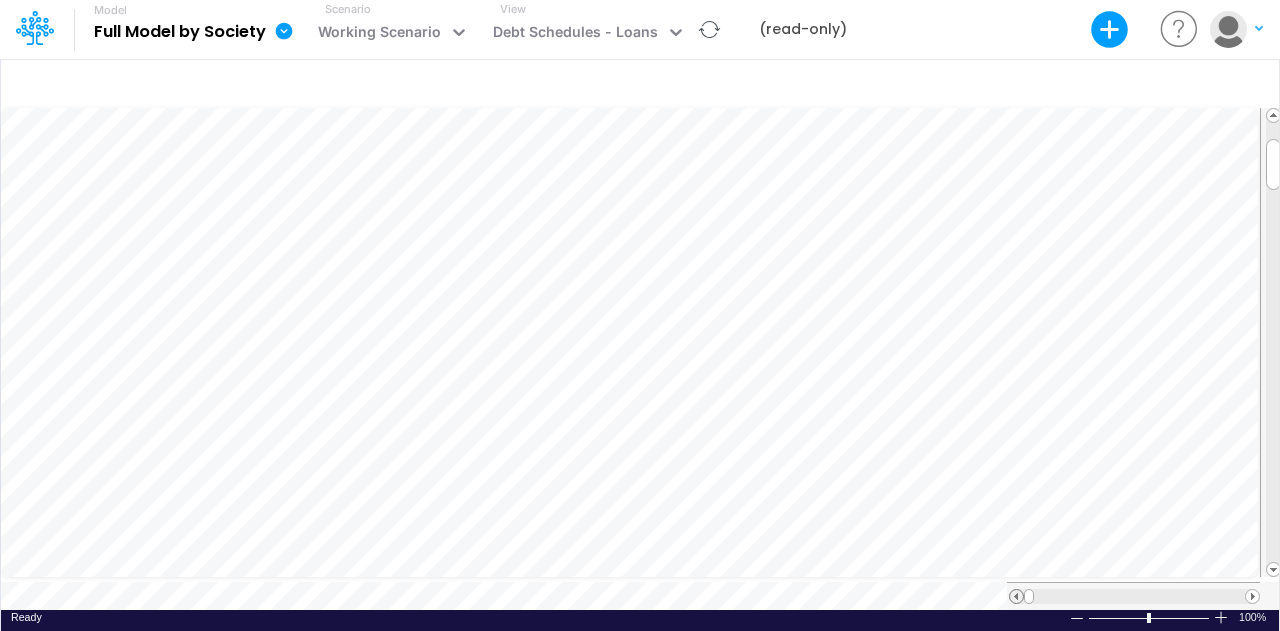 click at bounding box center [1016, 596] 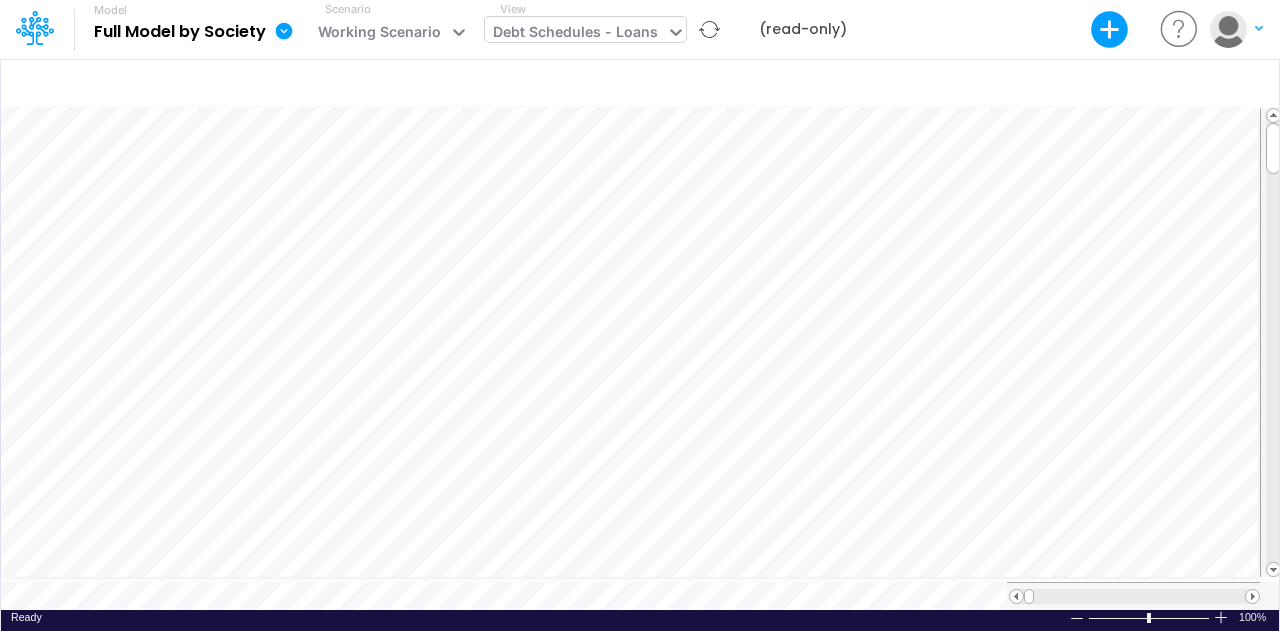 click on "Debt Schedules - Loans" at bounding box center (575, 34) 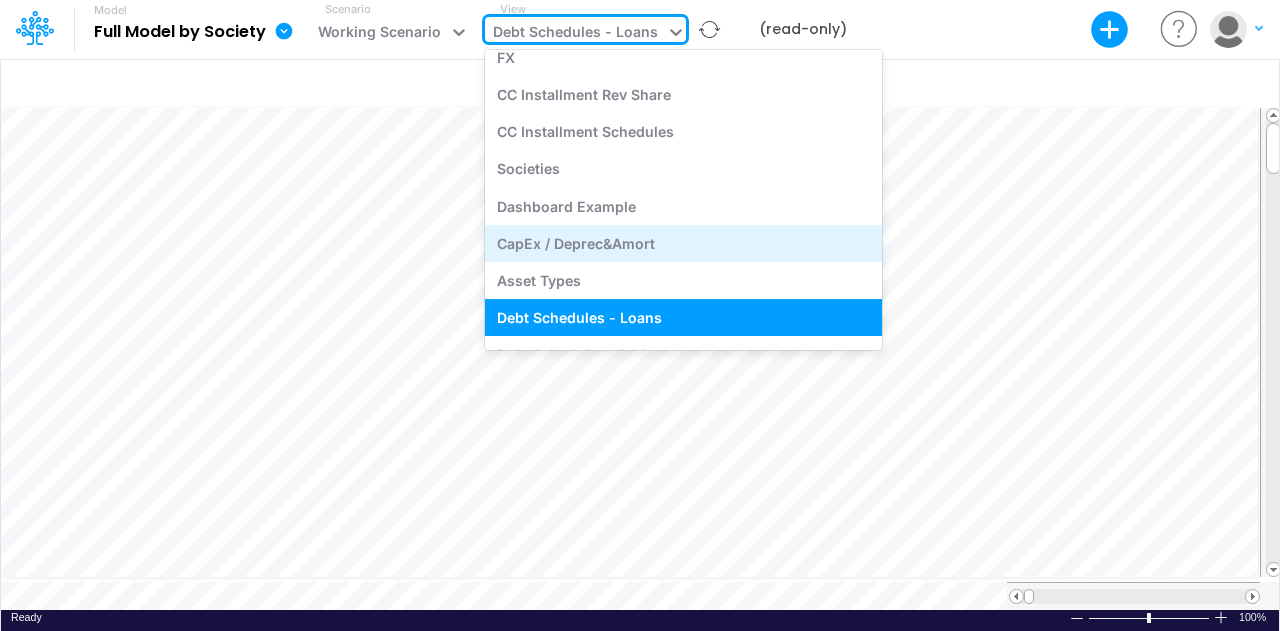 scroll, scrollTop: 5162, scrollLeft: 0, axis: vertical 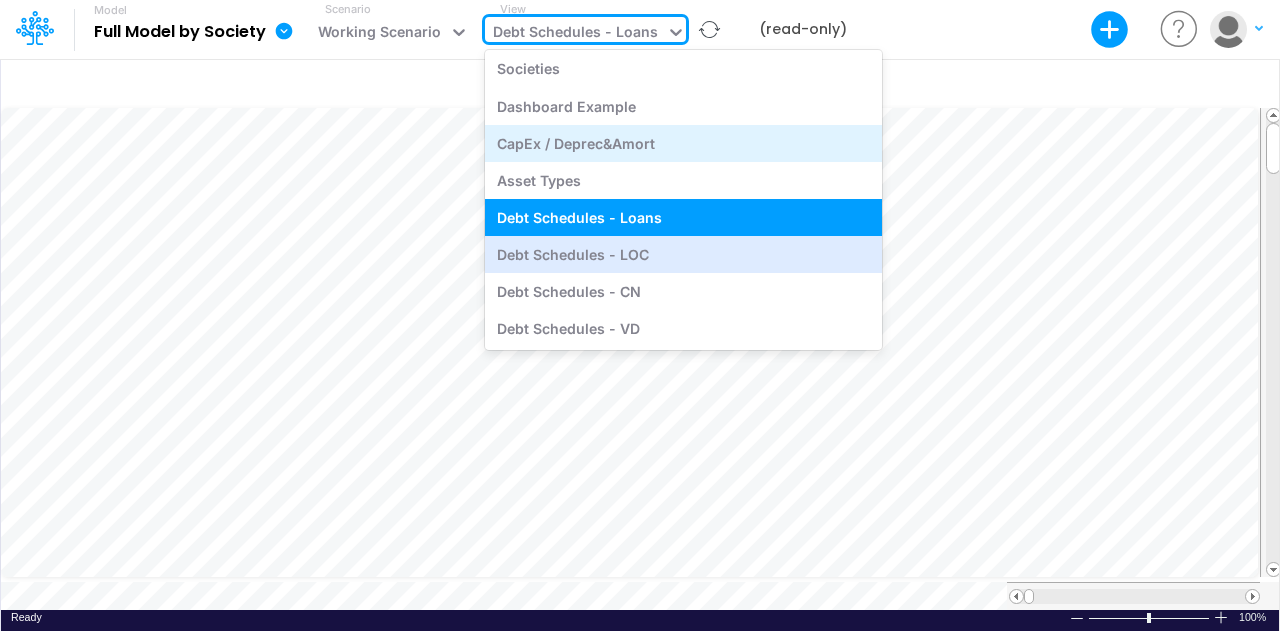 click on "Debt Schedules - LOC" at bounding box center (683, 254) 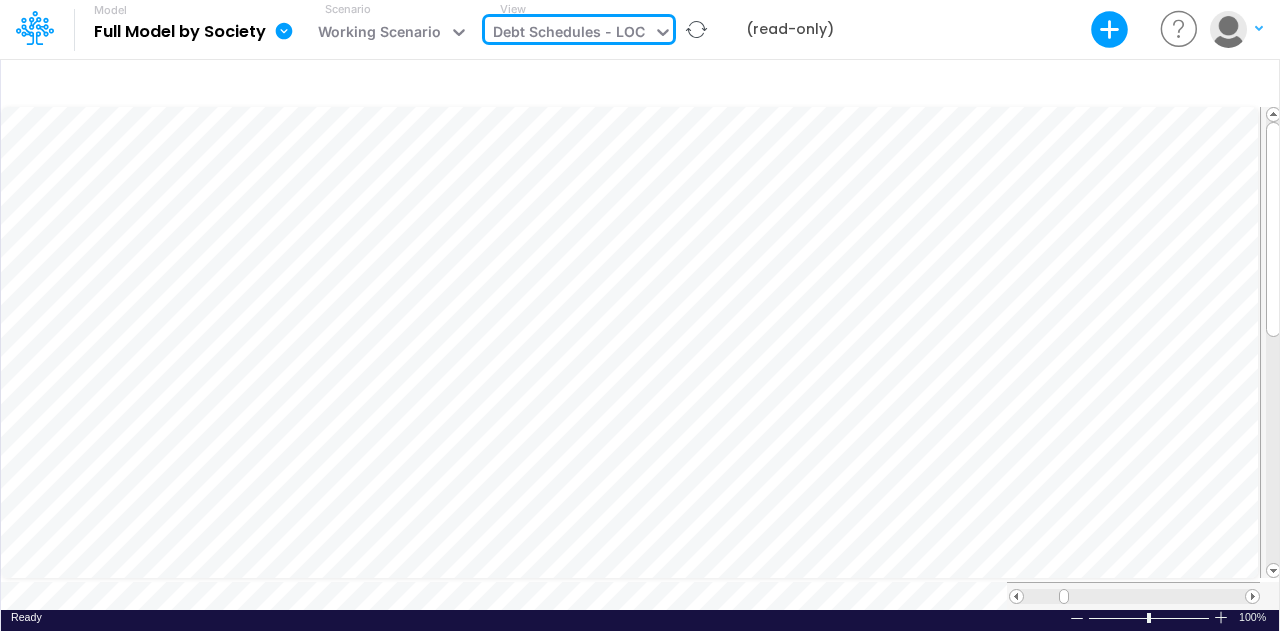 click on "Debt Schedules - LOC" at bounding box center [569, 34] 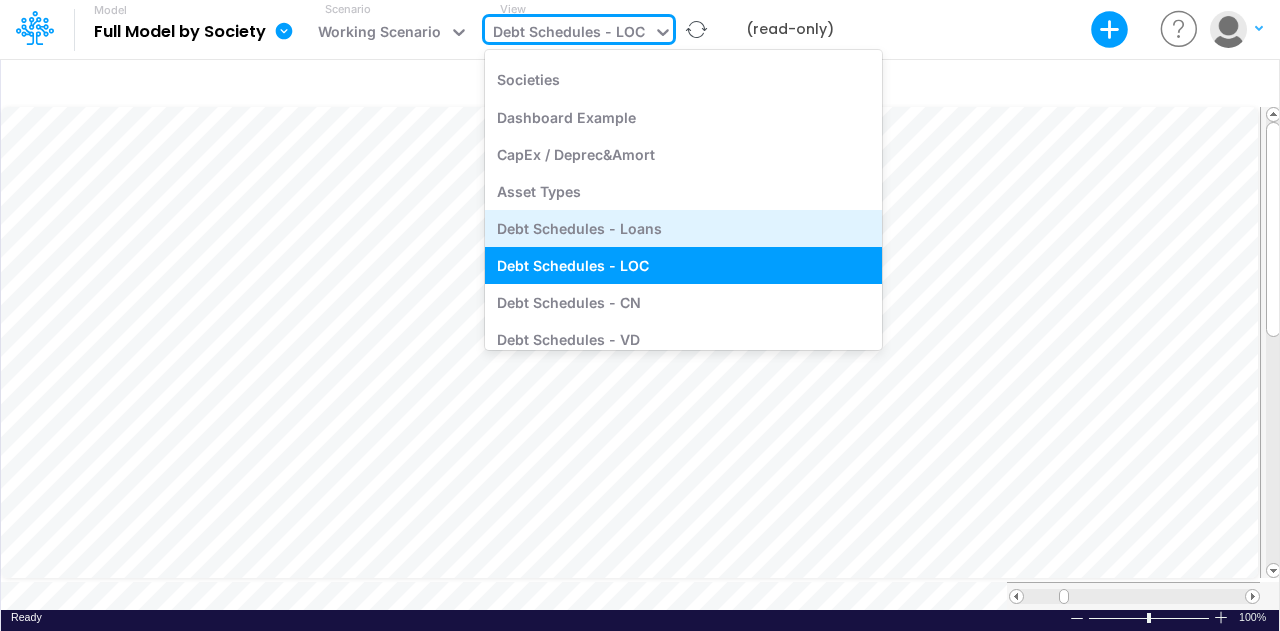 scroll, scrollTop: 5199, scrollLeft: 0, axis: vertical 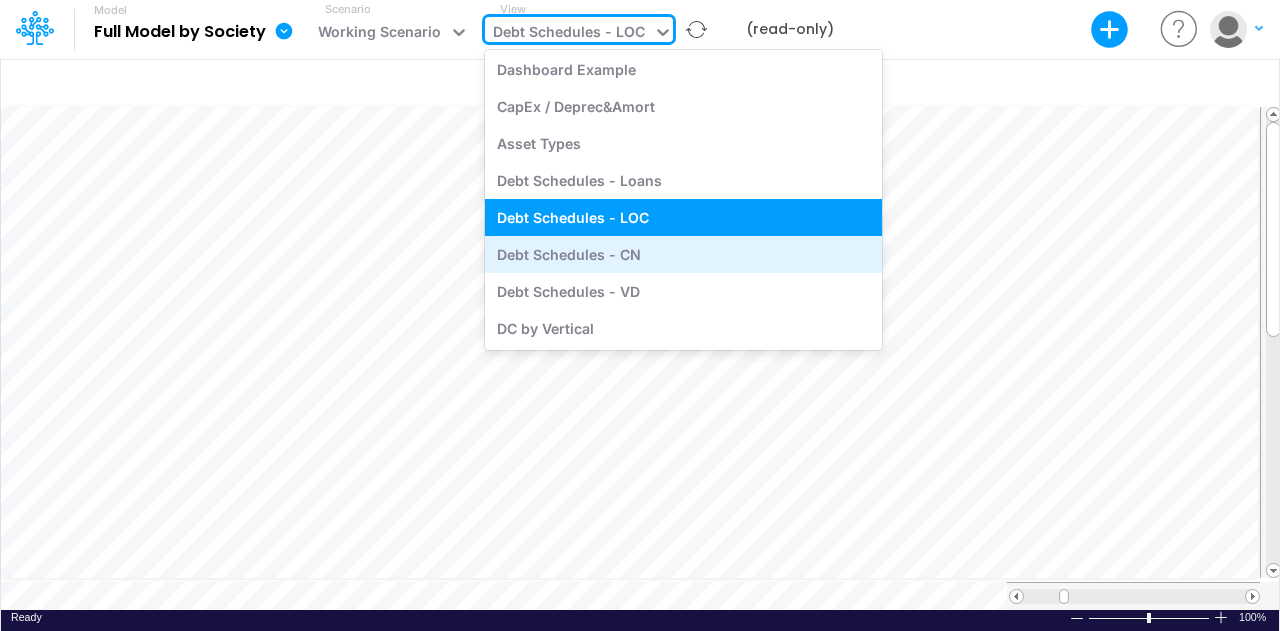 click on "Debt Schedules - CN" at bounding box center [683, 254] 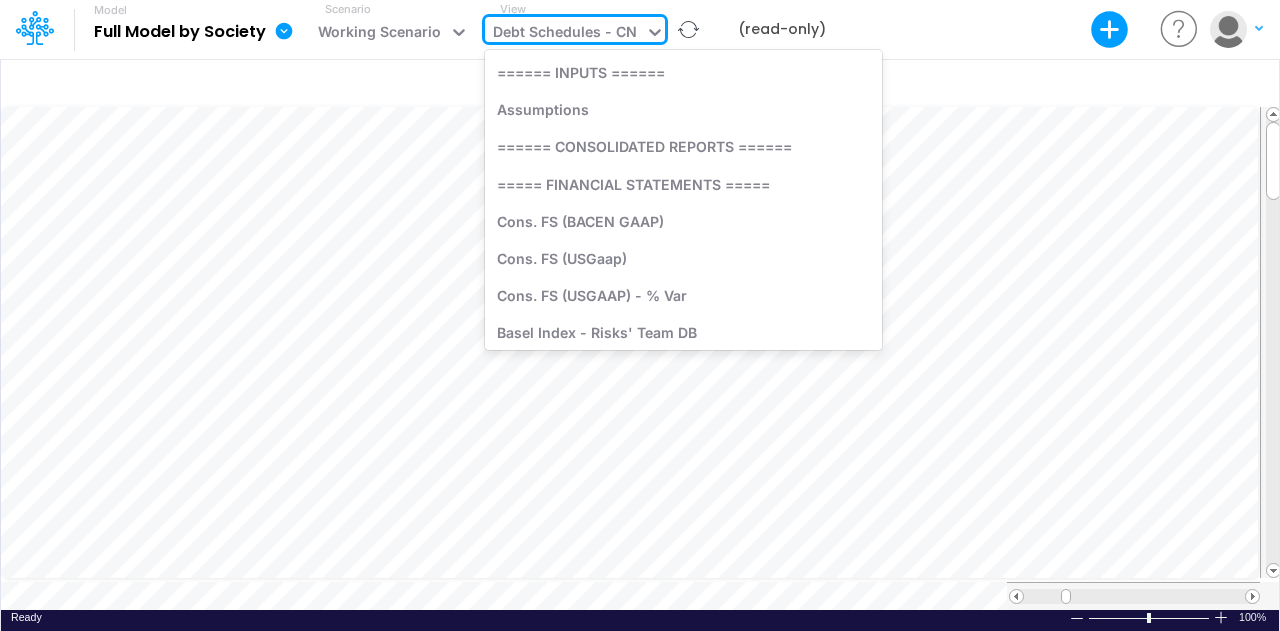 click on "Debt Schedules - CN" at bounding box center [565, 34] 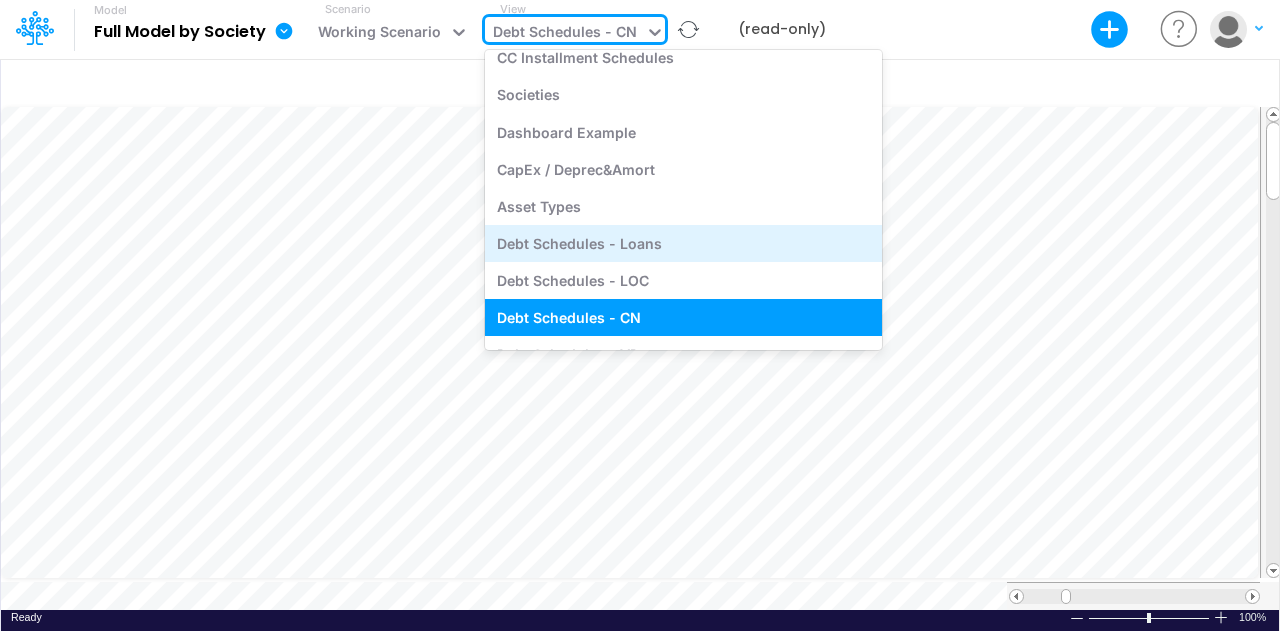 click on "Debt Schedules - Loans" at bounding box center [683, 243] 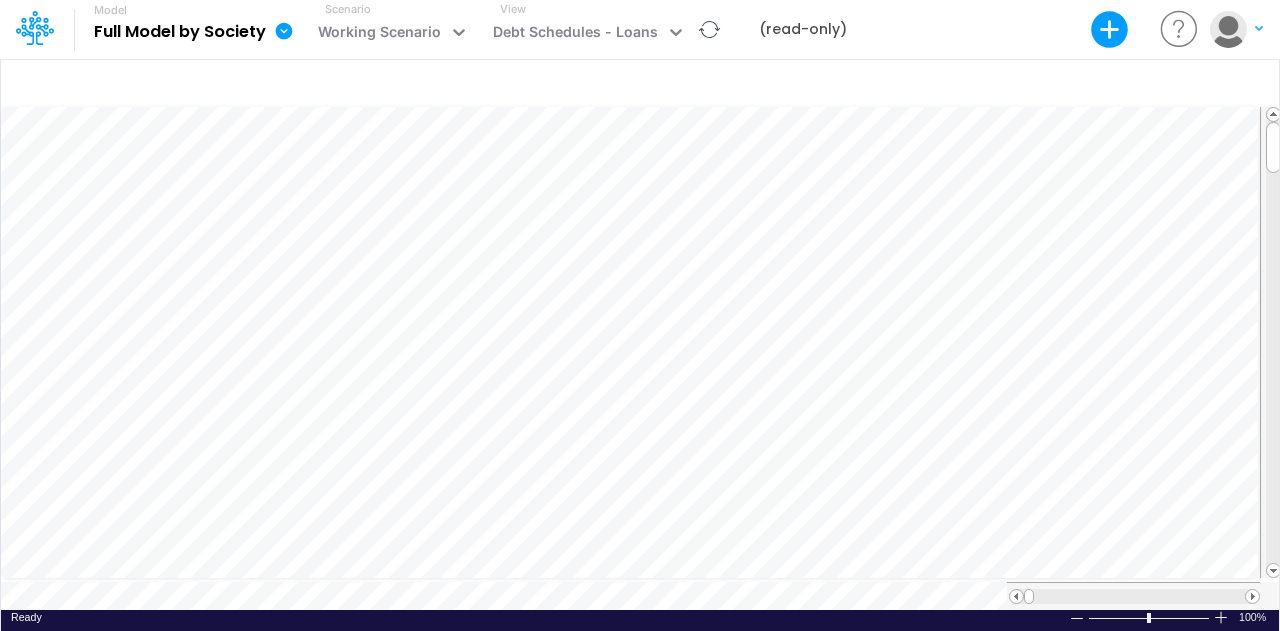 scroll, scrollTop: 10, scrollLeft: 2, axis: both 